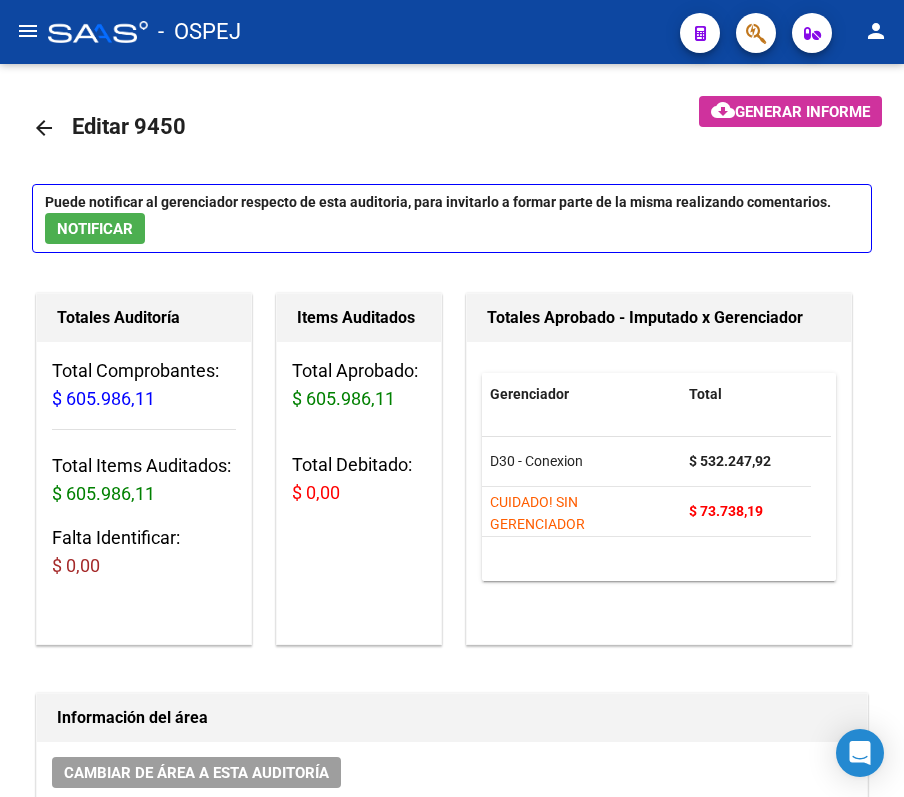 scroll, scrollTop: 0, scrollLeft: 0, axis: both 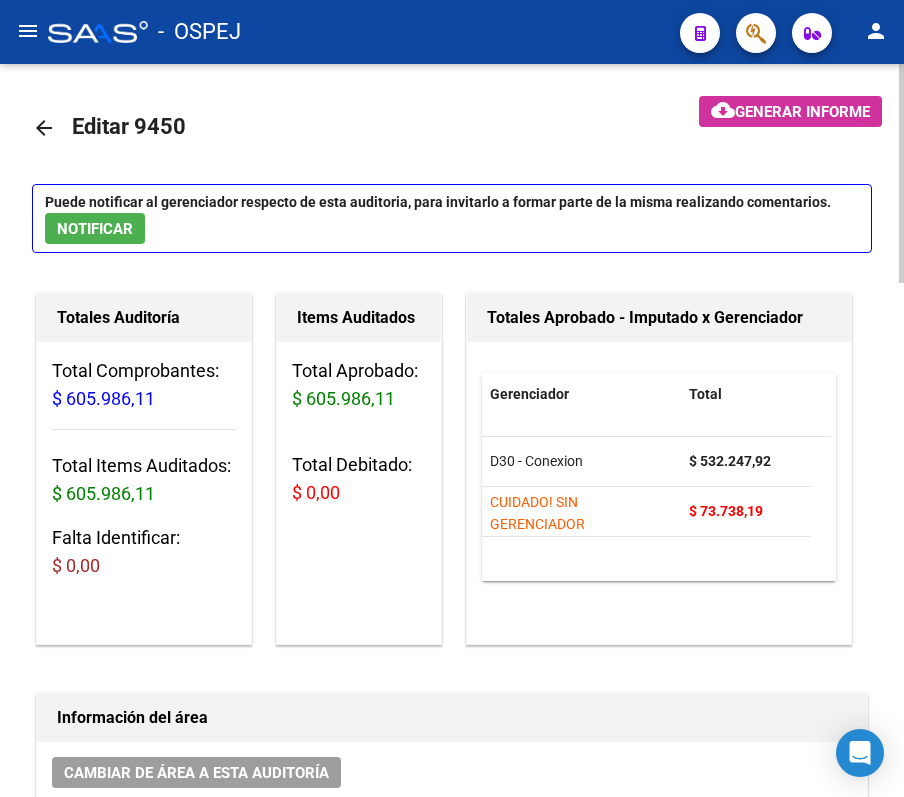 click on "arrow_back Editar 9450" 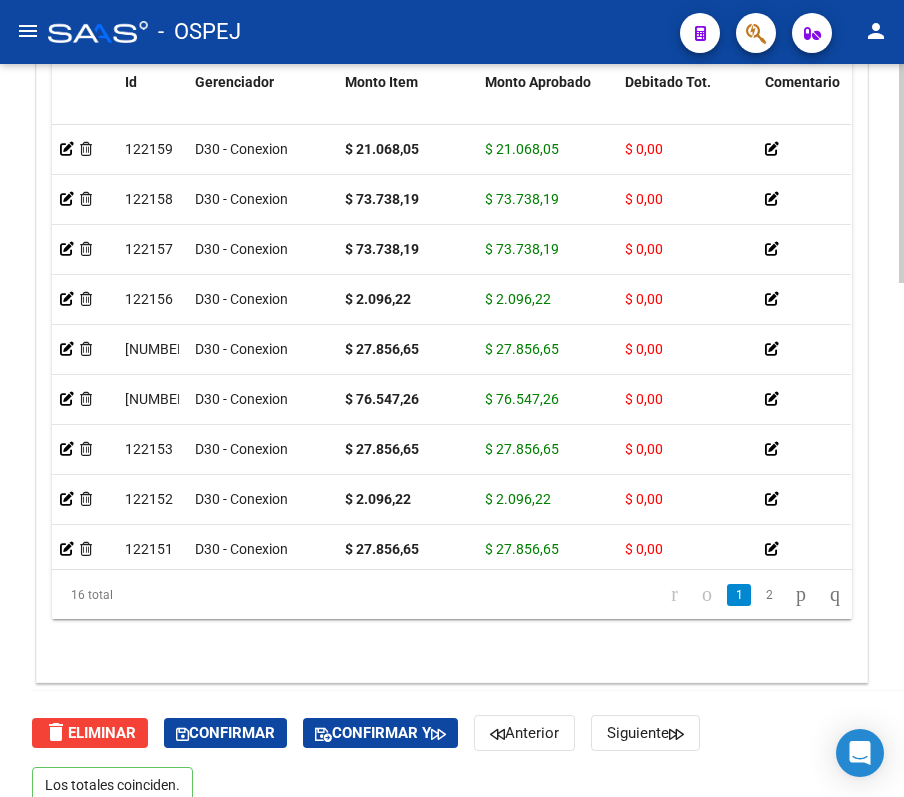 scroll, scrollTop: 1716, scrollLeft: 0, axis: vertical 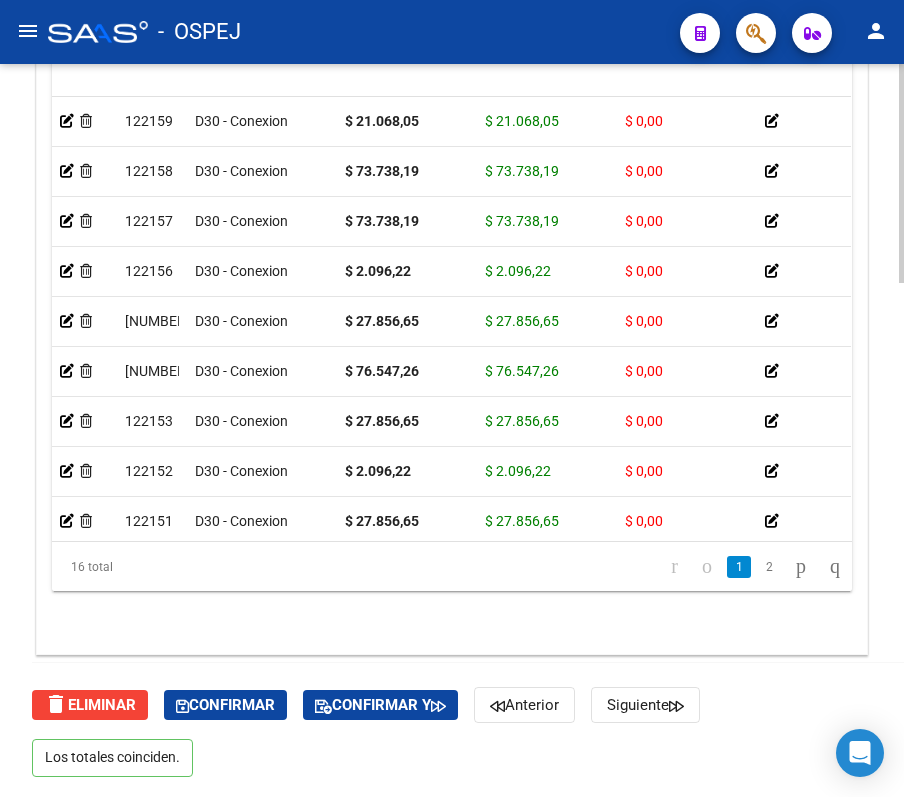 click on "Id CUIL" 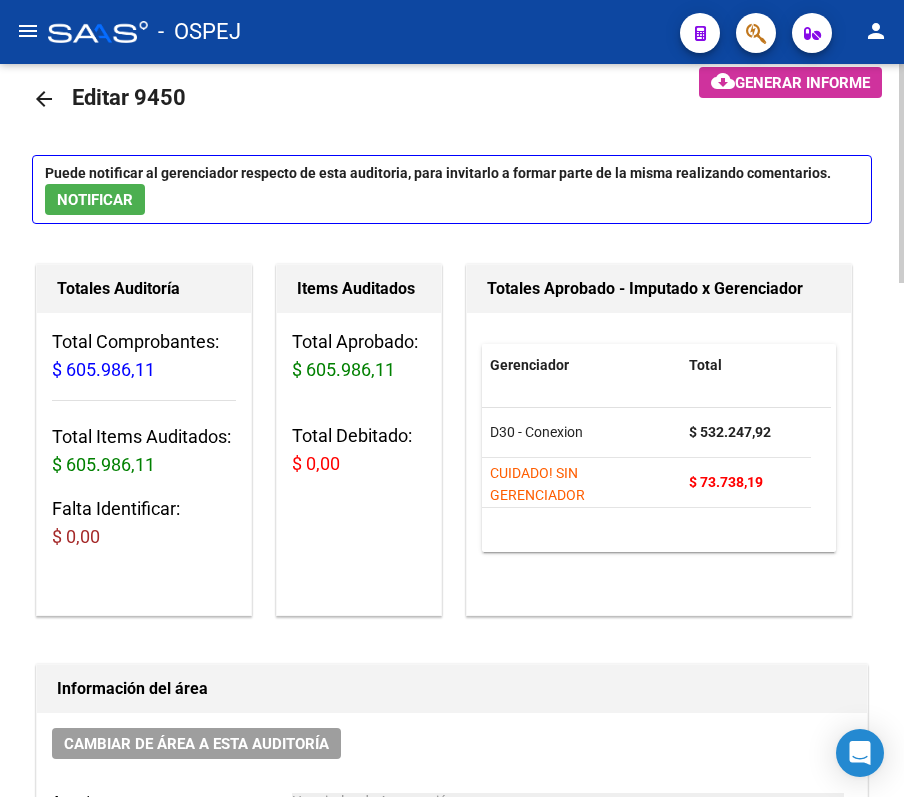scroll, scrollTop: 0, scrollLeft: 0, axis: both 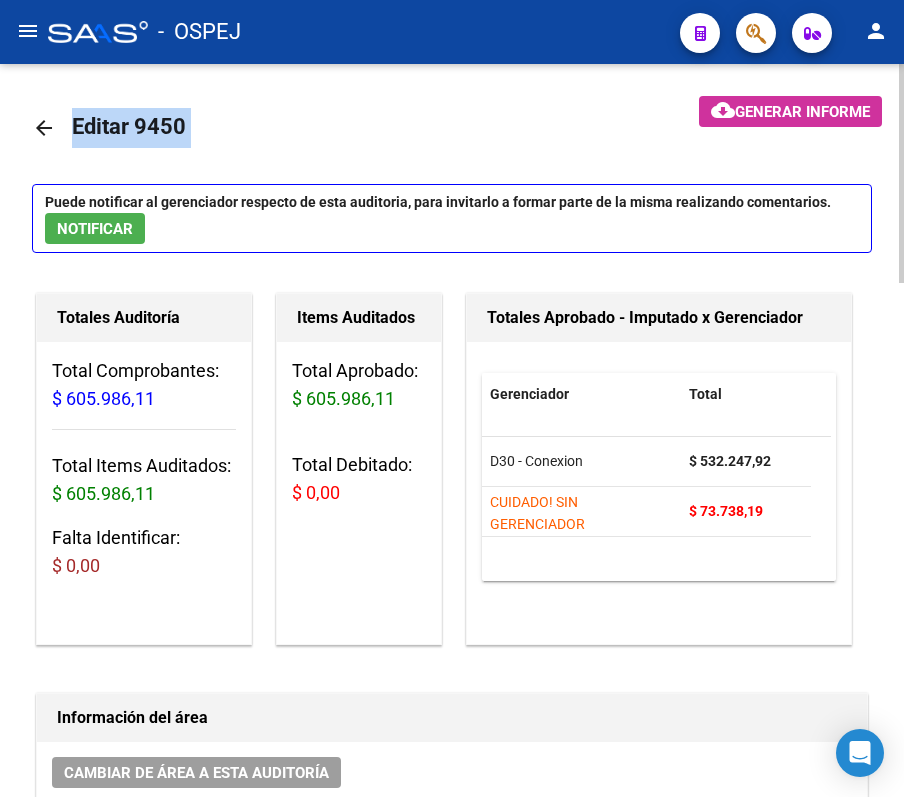 drag, startPoint x: 52, startPoint y: 162, endPoint x: 50, endPoint y: 129, distance: 33.06055 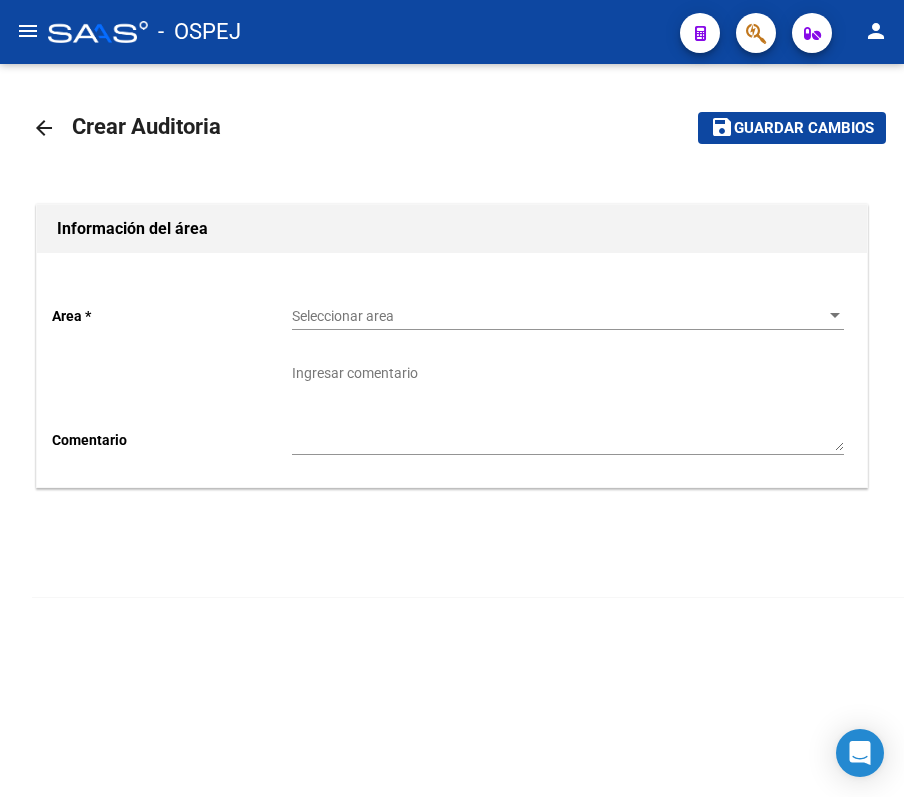 click on "arrow_back" 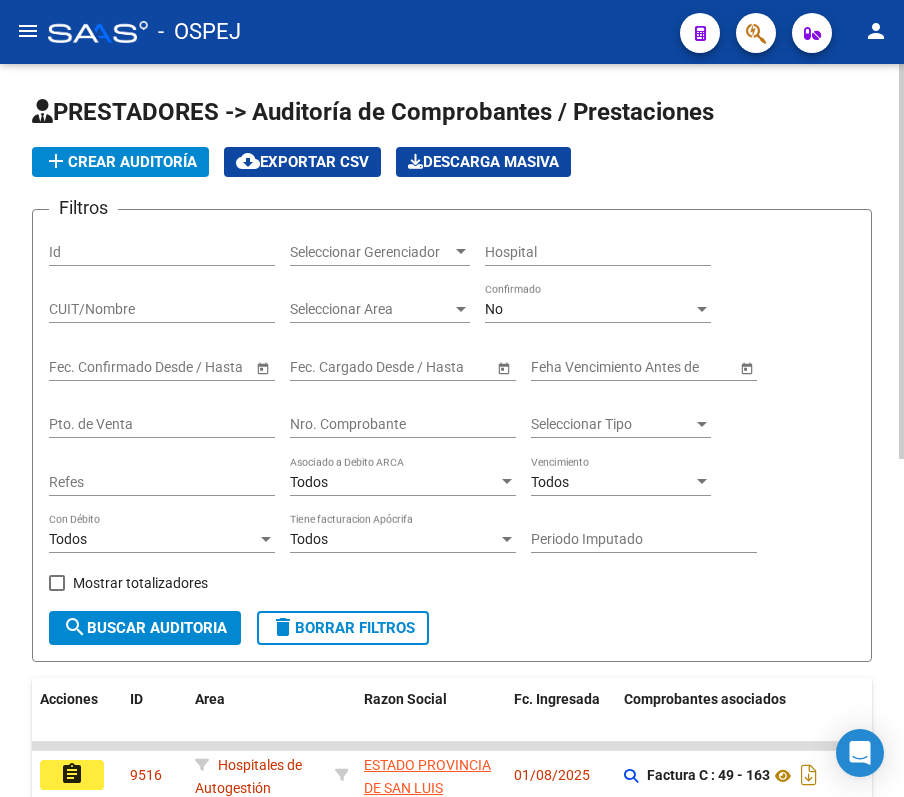click on "menu" 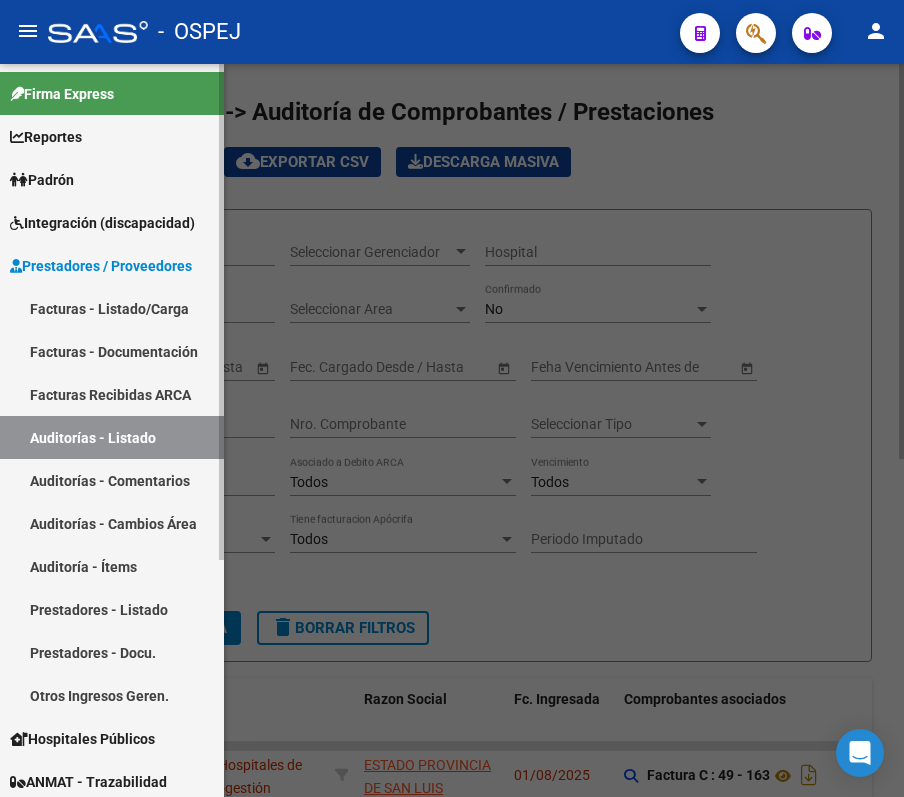 click on "Auditorías - Listado" at bounding box center [112, 437] 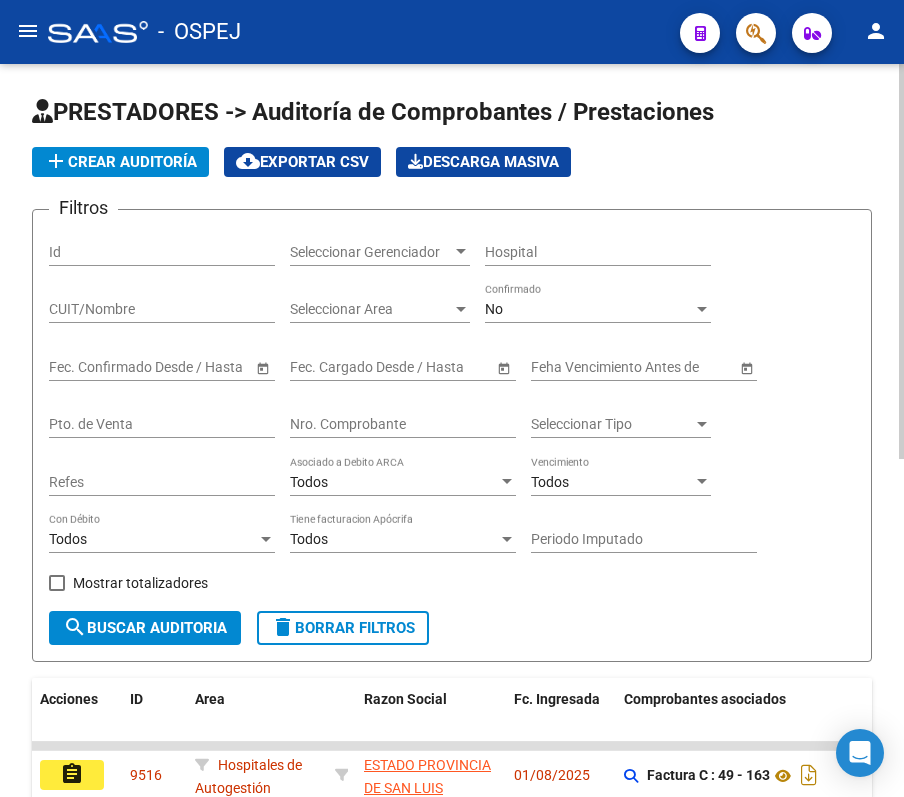 click on "Seleccionar Area Seleccionar Area" 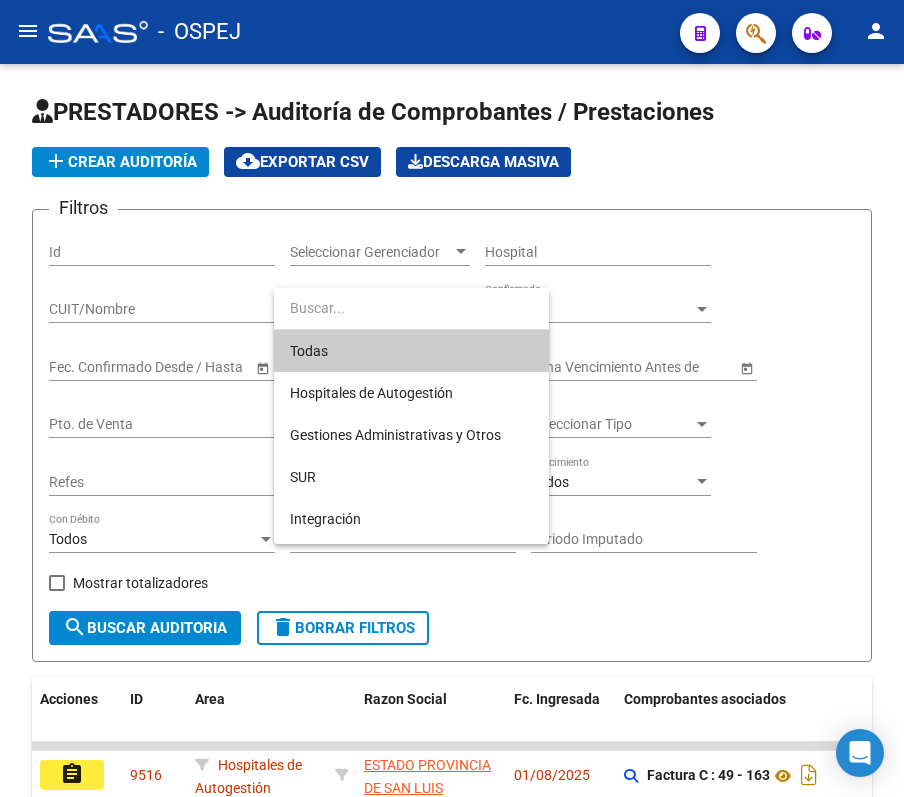 click at bounding box center [452, 398] 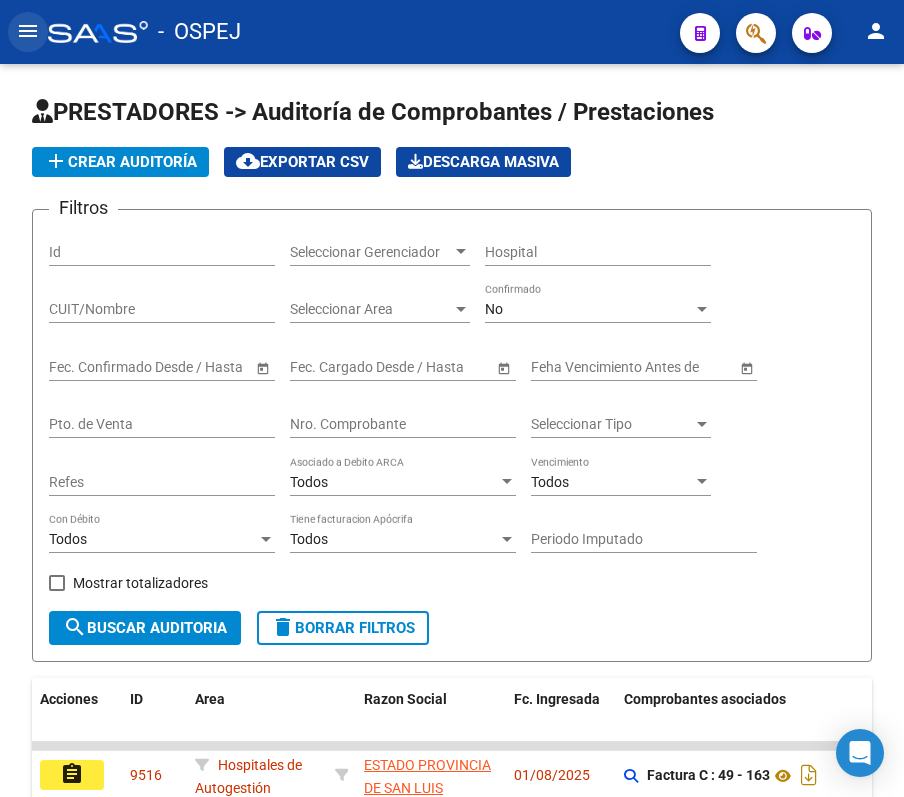 click on "menu" 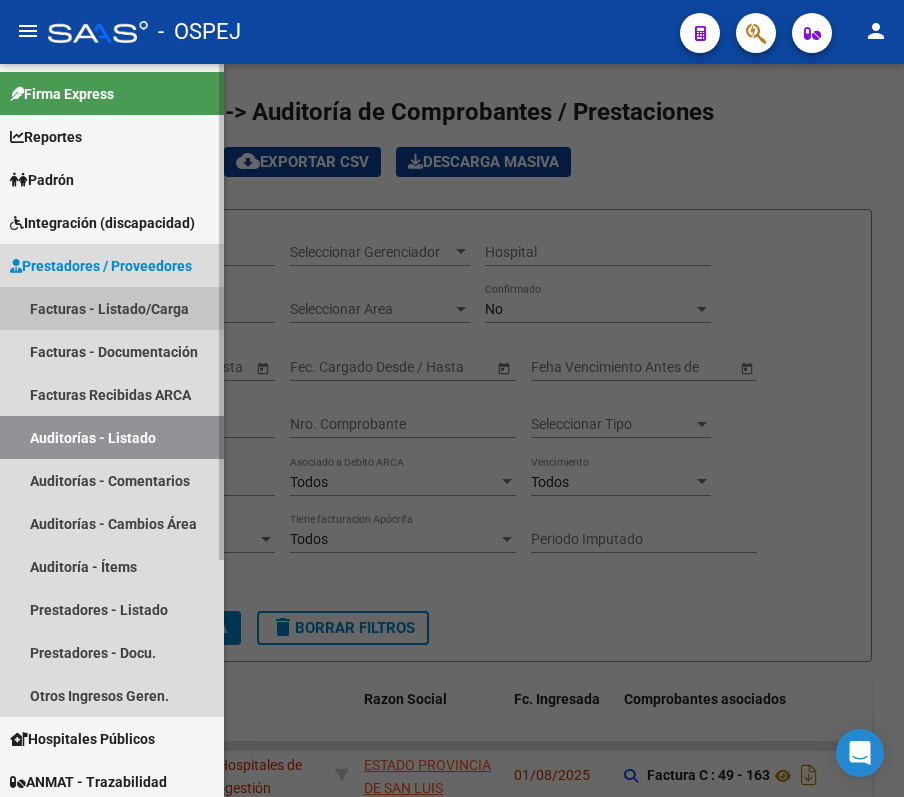 click on "Facturas - Listado/Carga" at bounding box center [112, 308] 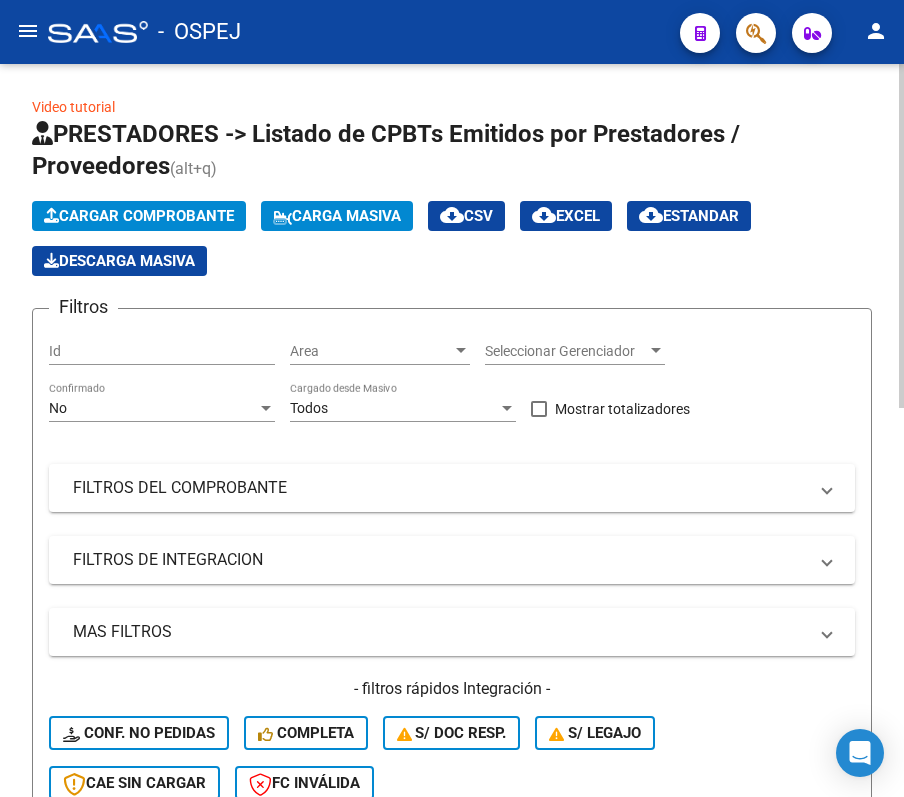 click on "Area Area" 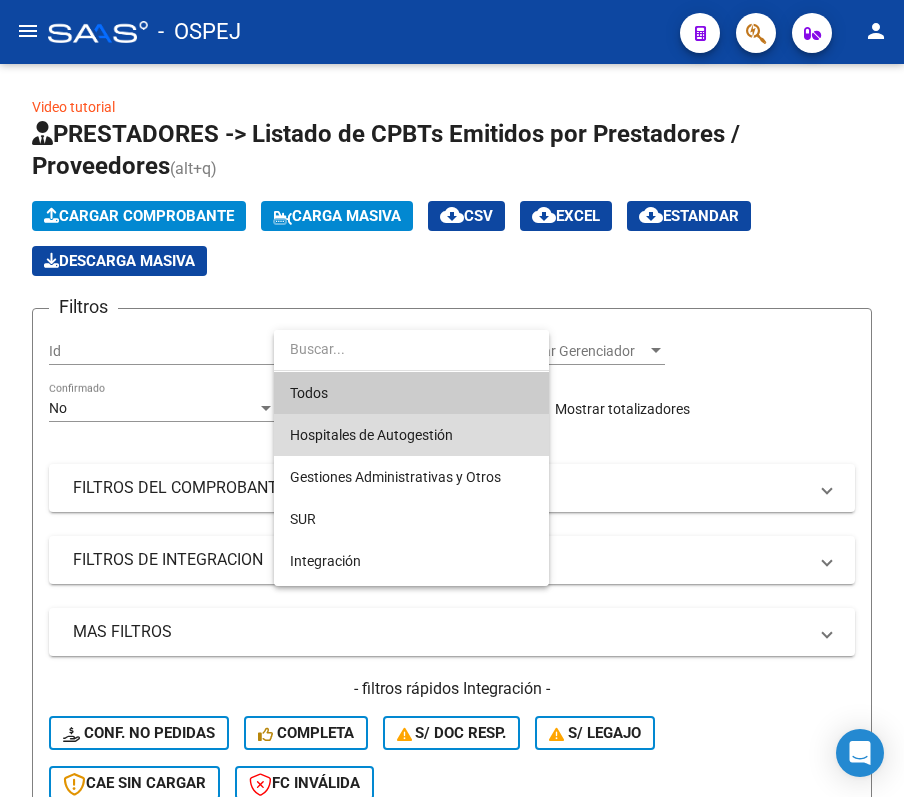 click on "Hospitales de Autogestión" at bounding box center [411, 435] 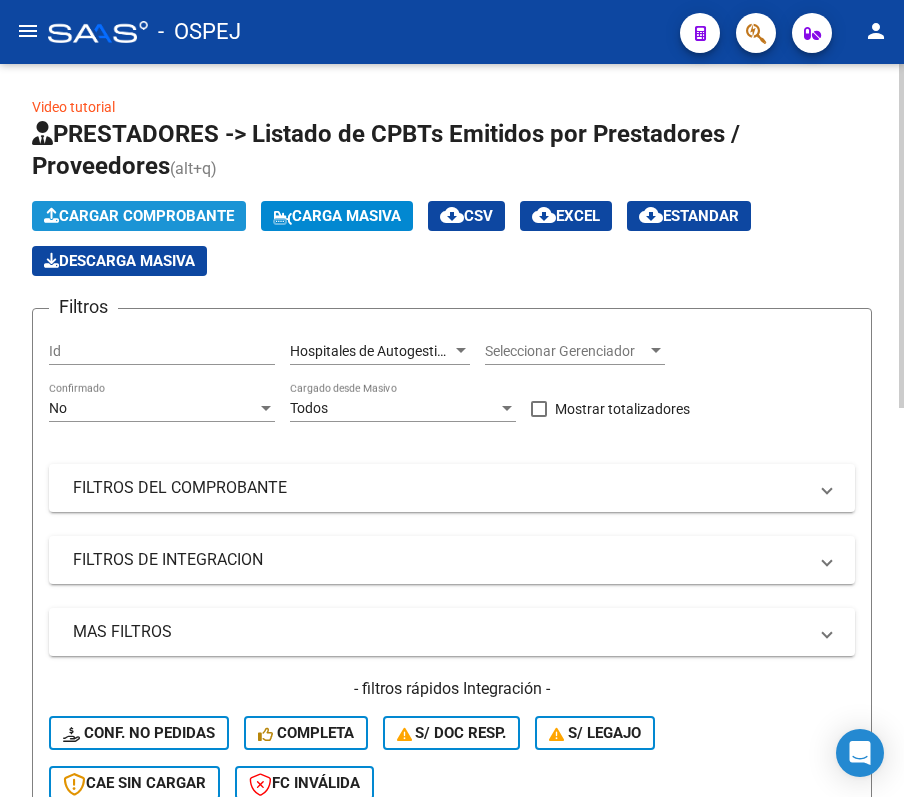 click on "Cargar Comprobante" 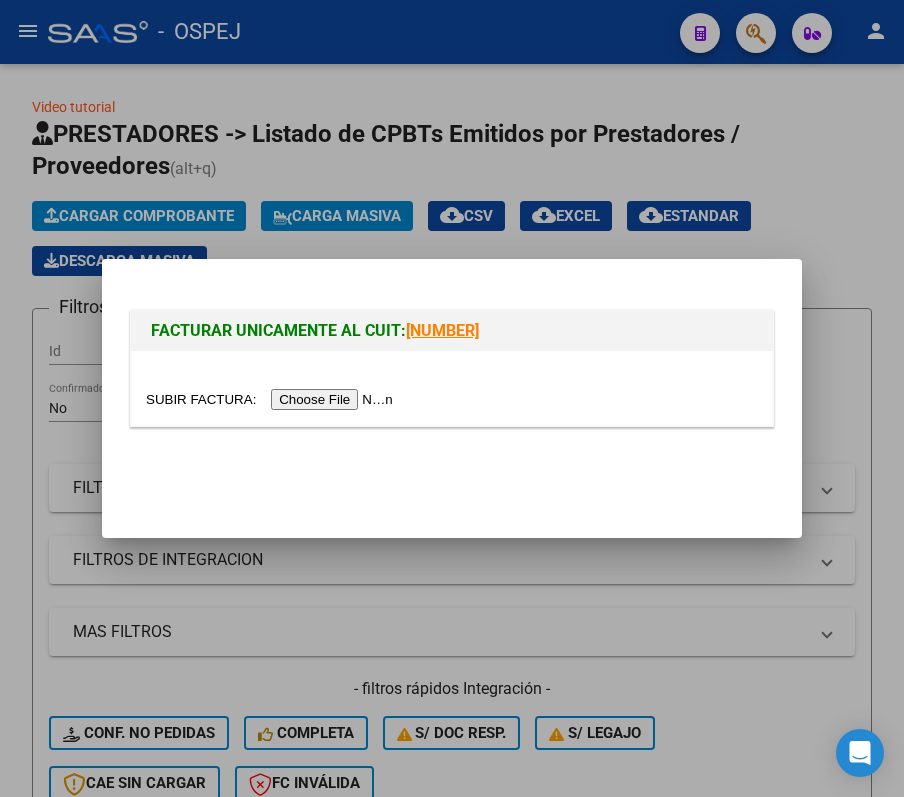 click at bounding box center (272, 399) 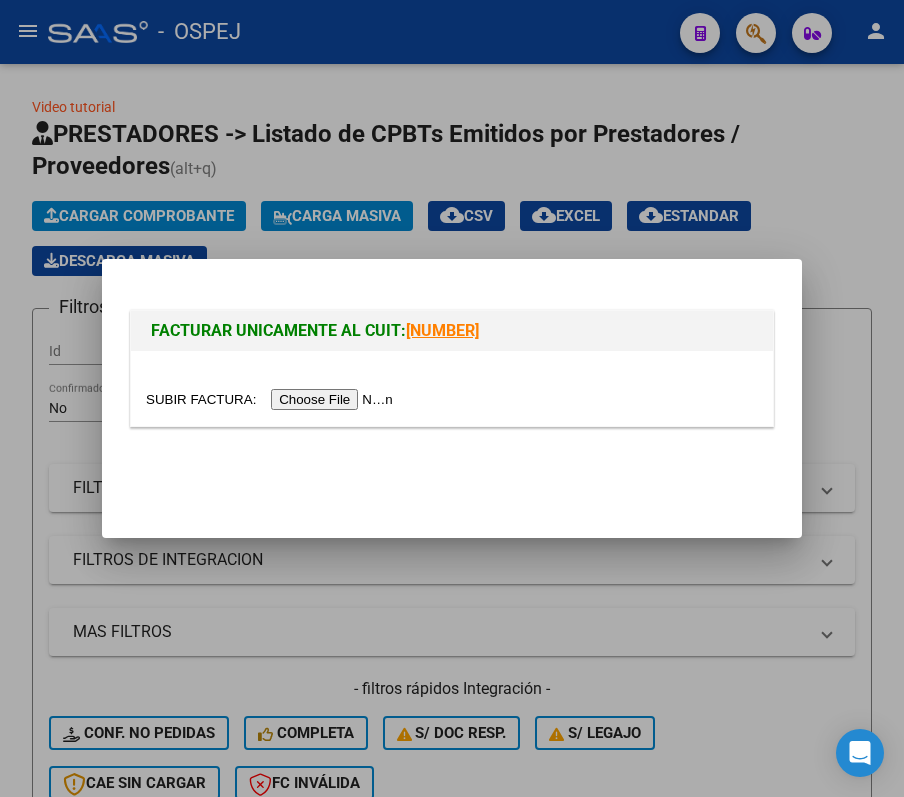 click at bounding box center [452, 398] 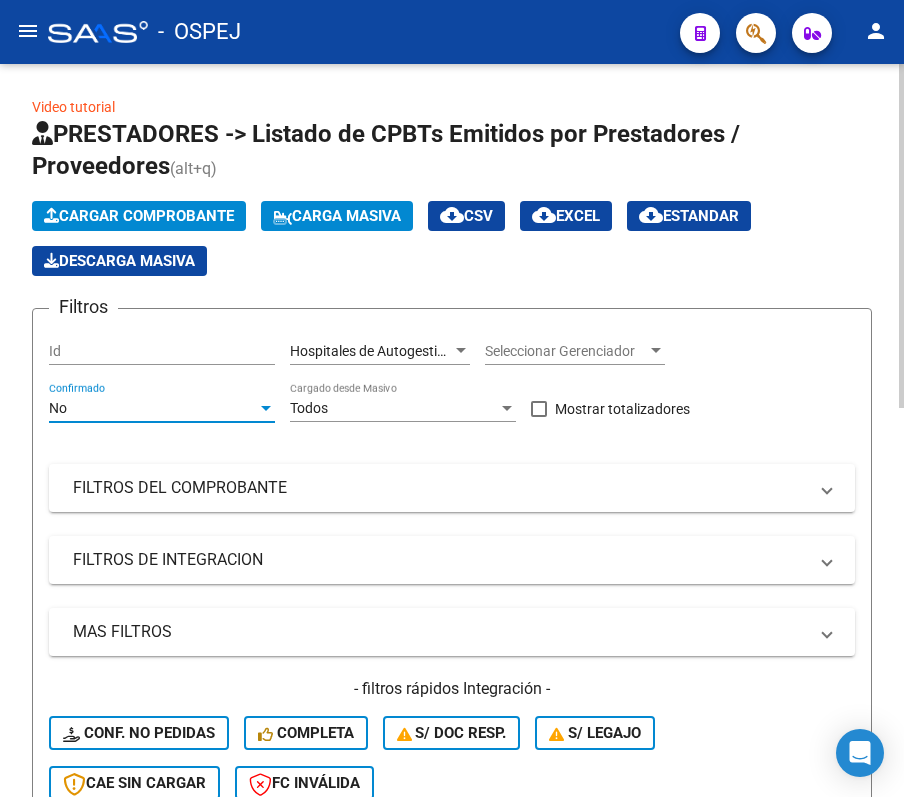 click on "No" at bounding box center [153, 408] 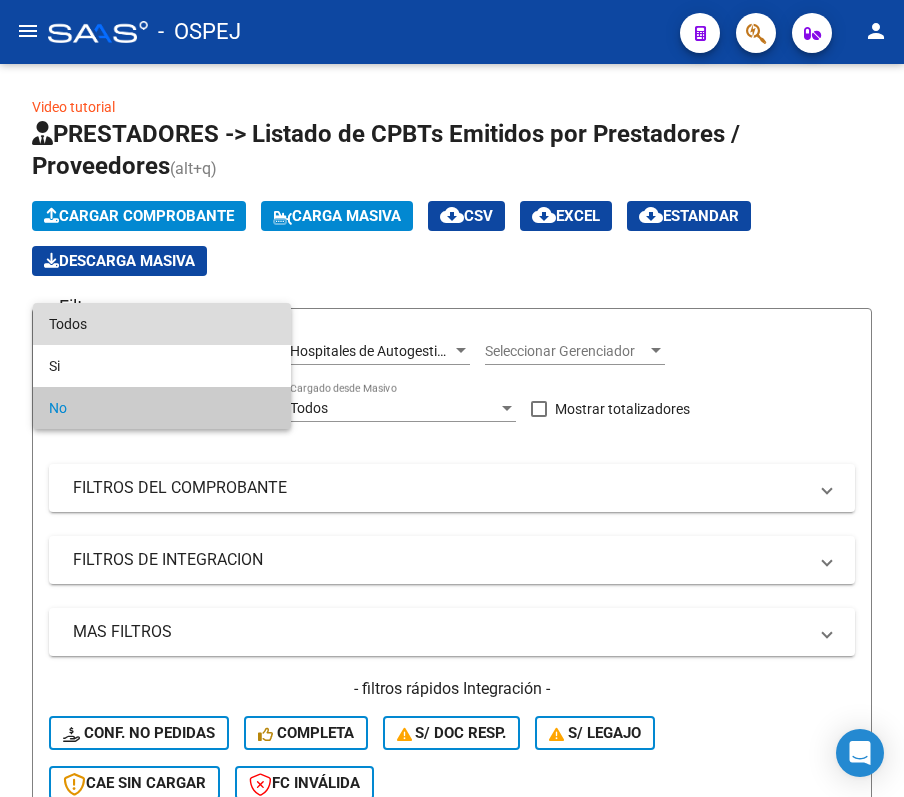 click on "Todos" at bounding box center [162, 324] 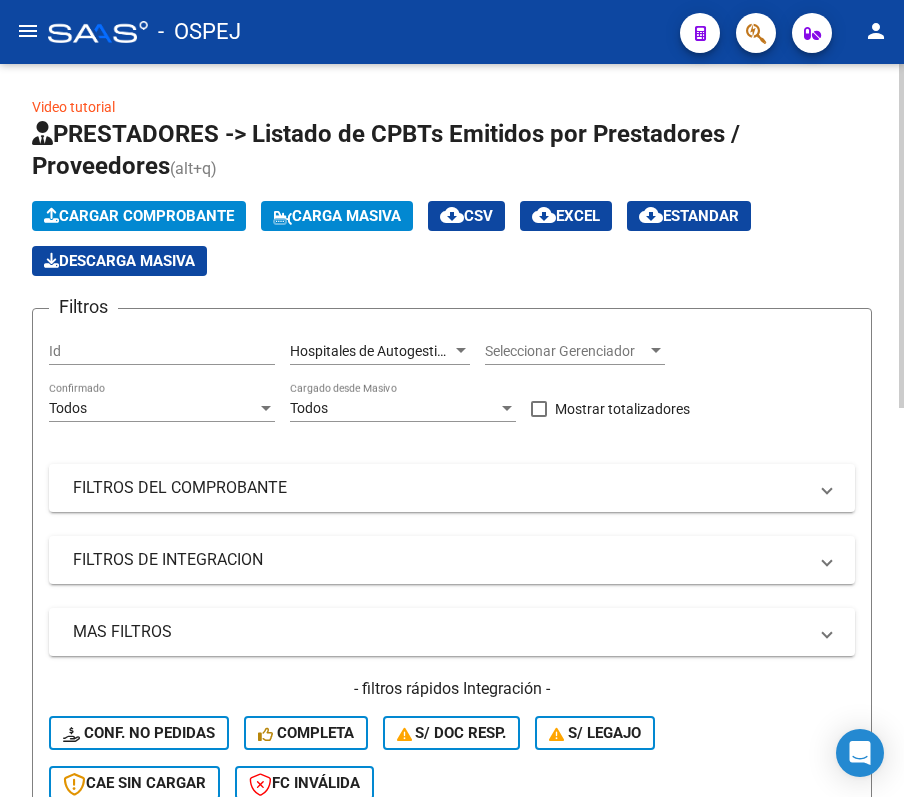 click on "Filtros Id Hospitales de Autogestión Area Seleccionar Gerenciador Seleccionar Gerenciador Todos Confirmado Todos Cargado desde Masivo   Mostrar totalizadores   FILTROS DEL COMPROBANTE  Comprobante Tipo Comprobante Tipo Start date – End date Fec. Comprobante Desde / Hasta Días Emisión Desde(cant. días) Días Emisión Hasta(cant. días) CUIT / Razón Social Pto. Venta Nro. Comprobante Código SSS CAE Válido CAE Válido Todos Cargado Módulo Hosp. Todos Tiene facturacion Apócrifa Hospital Refes  FILTROS DE INTEGRACION  Todos Cargado en Para Enviar SSS Período De Prestación Campos del Archivo de Rendición Devuelto x SSS (dr_envio) Todos Rendido x SSS (dr_envio) Tipo de Registro Tipo de Registro Período Presentación Período Presentación Campos del Legajo Asociado (preaprobación) Afiliado Legajo (cuil/nombre) Todos Solo facturas preaprobadas  MAS FILTROS  Todos Con Doc. Respaldatoria Todos Con Trazabilidad Todos Asociado a Expediente Sur Auditoría Auditoría Auditoría Id Start date – End date" 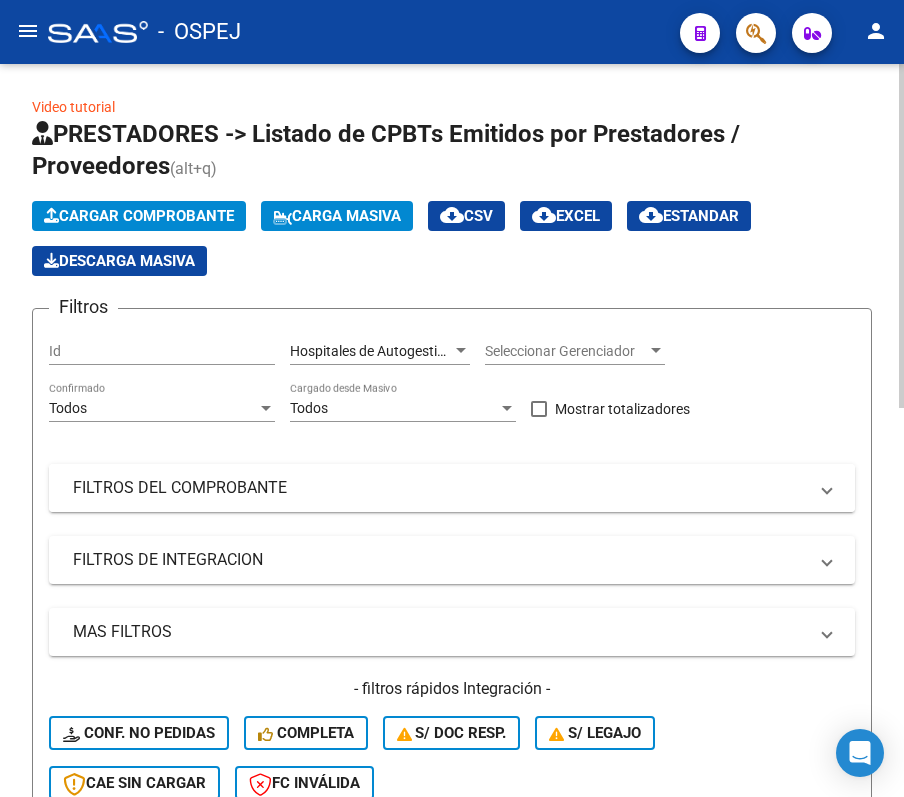 click on "FILTROS DEL COMPROBANTE" at bounding box center (440, 488) 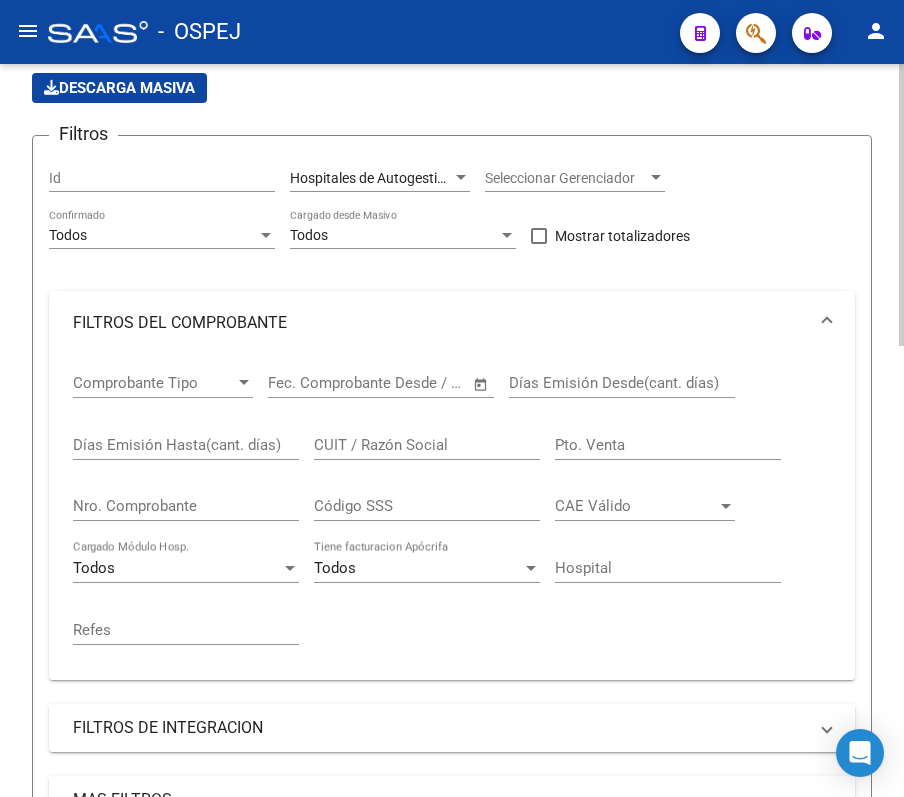 scroll, scrollTop: 180, scrollLeft: 0, axis: vertical 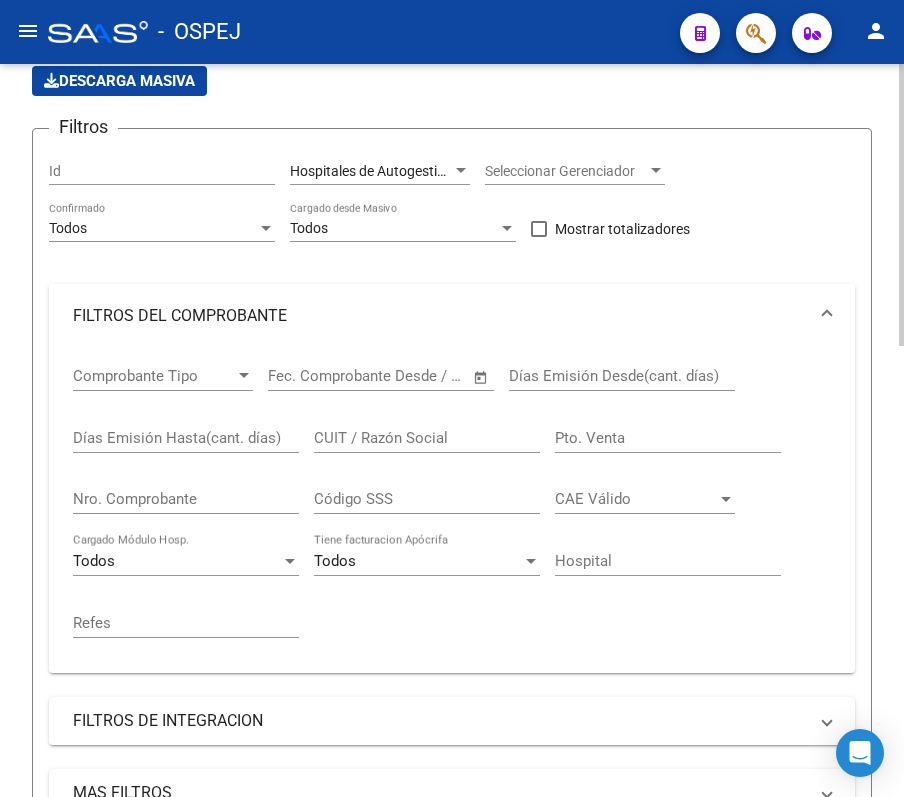 click on "Filtros Id Hospitales de Autogestión Area Seleccionar Gerenciador Seleccionar Gerenciador Todos Confirmado Todos Cargado desde Masivo   Mostrar totalizadores   FILTROS DEL COMPROBANTE  Comprobante Tipo Comprobante Tipo Start date – End date Fec. Comprobante Desde / Hasta Días Emisión Desde(cant. días) Días Emisión Hasta(cant. días) CUIT / Razón Social Pto. Venta Nro. Comprobante Código SSS CAE Válido CAE Válido Todos Cargado Módulo Hosp. Todos Tiene facturacion Apócrifa Hospital Refes  FILTROS DE INTEGRACION  Todos Cargado en Para Enviar SSS Período De Prestación Campos del Archivo de Rendición Devuelto x SSS (dr_envio) Todos Rendido x SSS (dr_envio) Tipo de Registro Tipo de Registro Período Presentación Período Presentación Afiliado Legajo (cuil/nombre) Todos Todos" 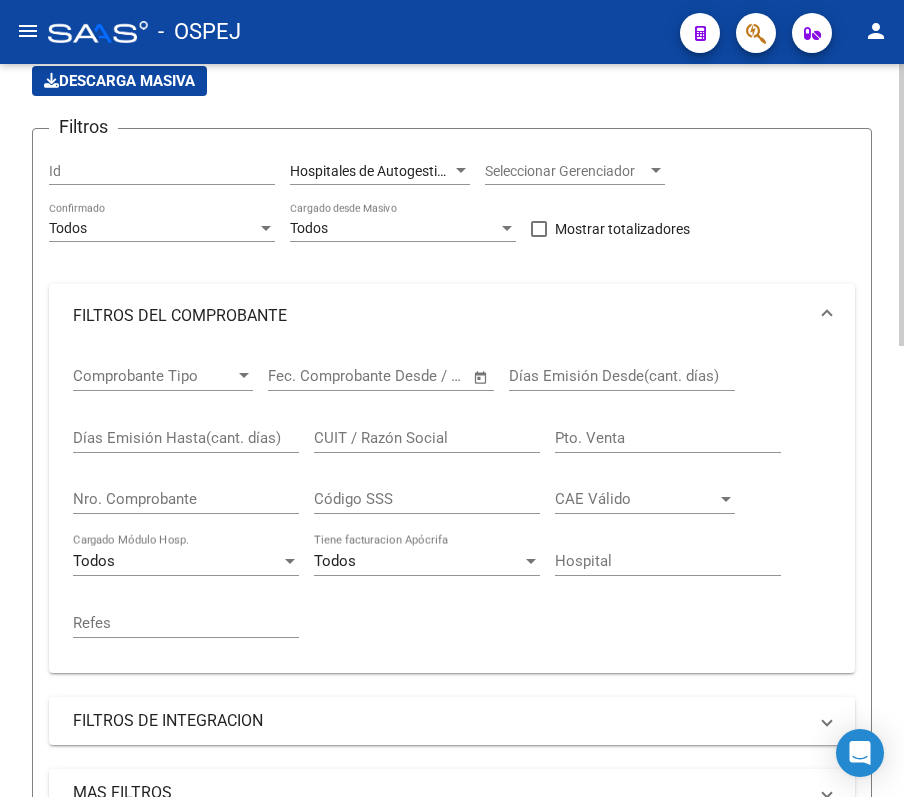 click at bounding box center [300, 376] 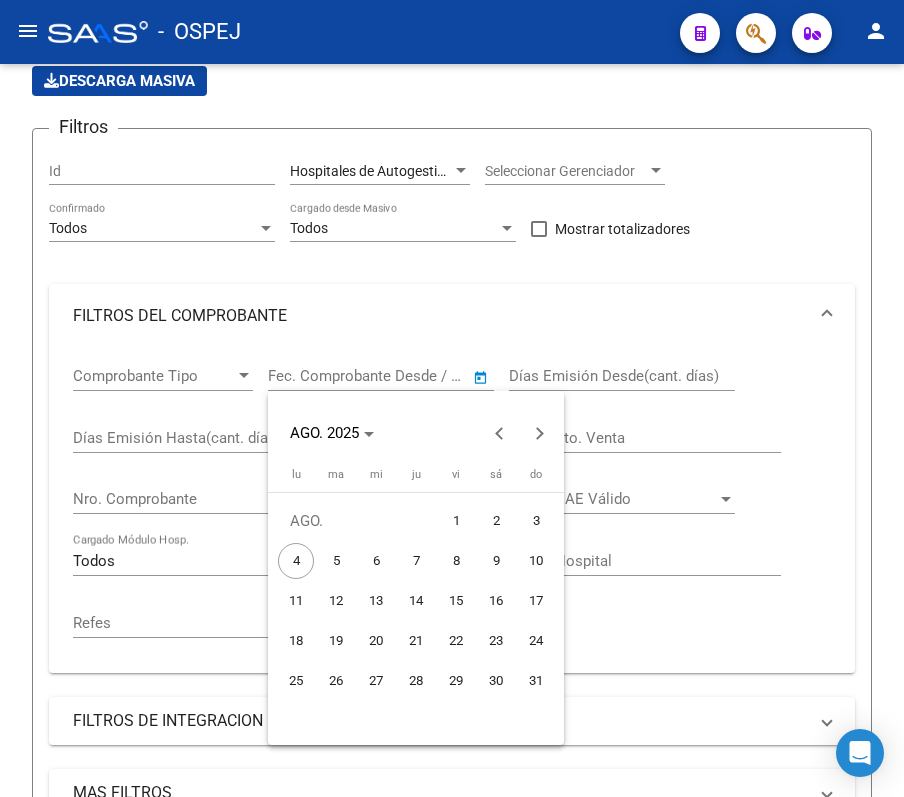 click on "viernes vi" at bounding box center [456, 479] 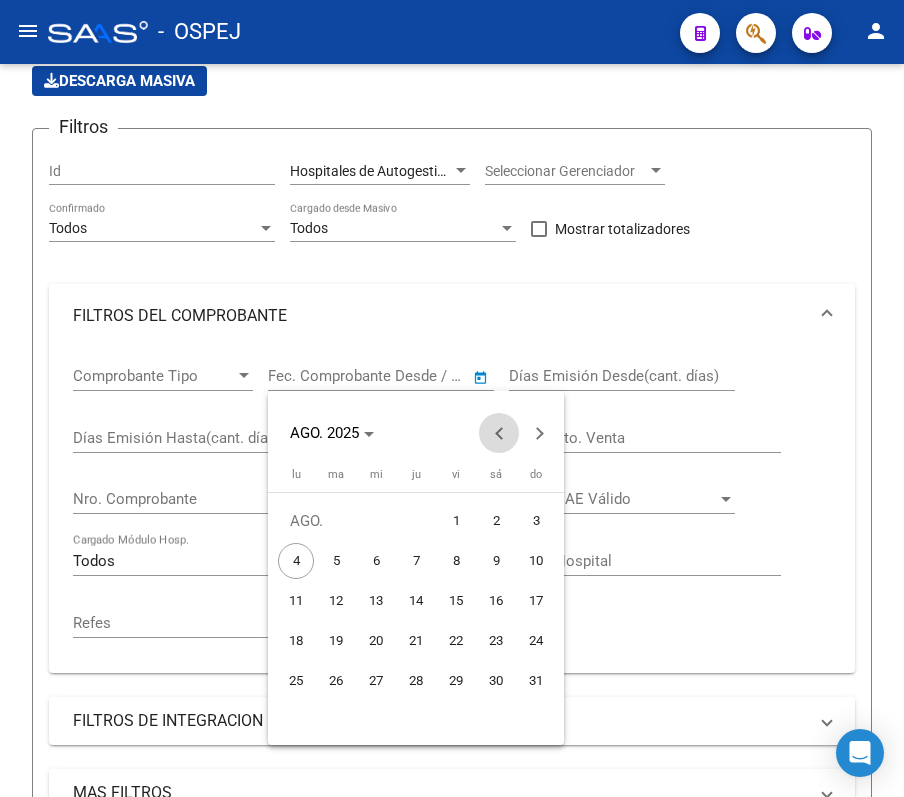 click at bounding box center (499, 433) 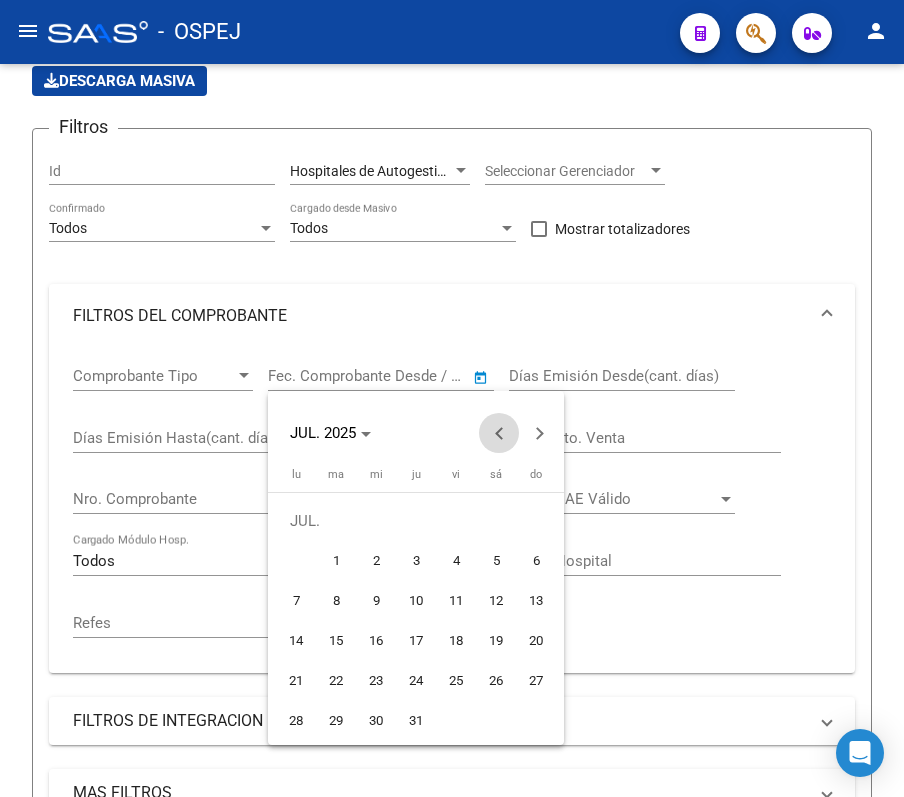 click at bounding box center (499, 433) 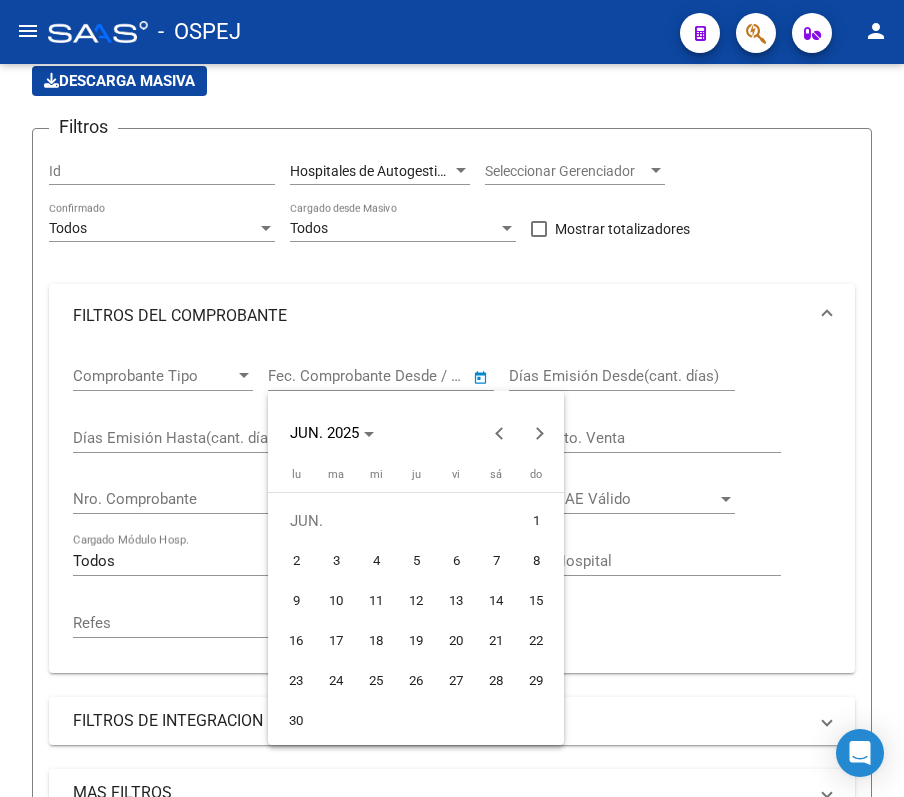 click on "1" at bounding box center (536, 521) 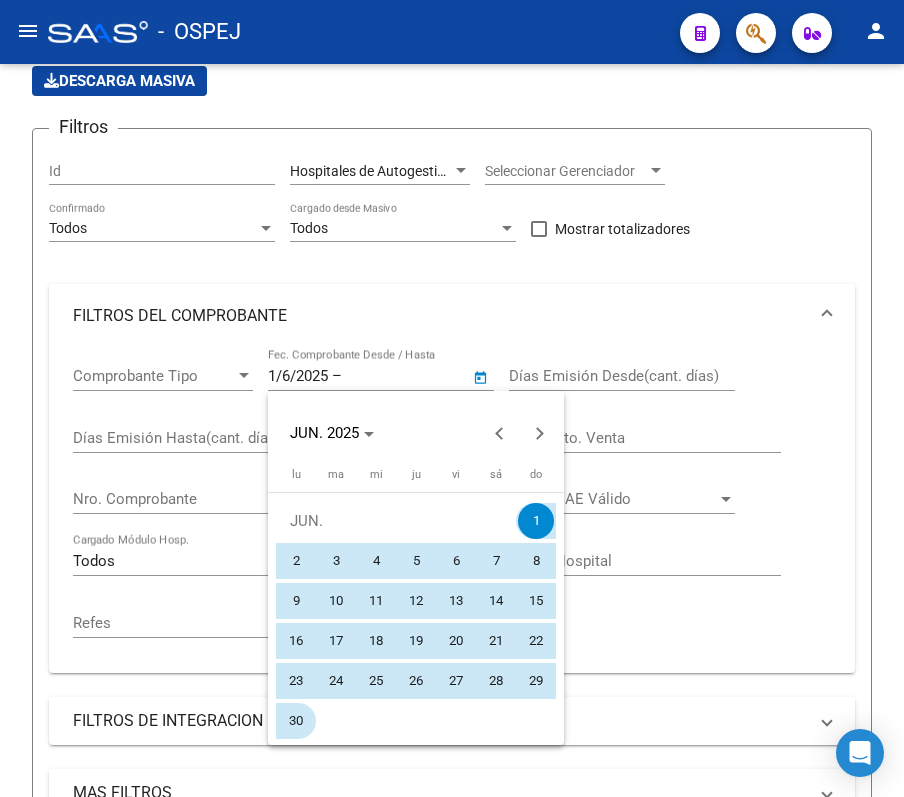 click on "30" at bounding box center (296, 721) 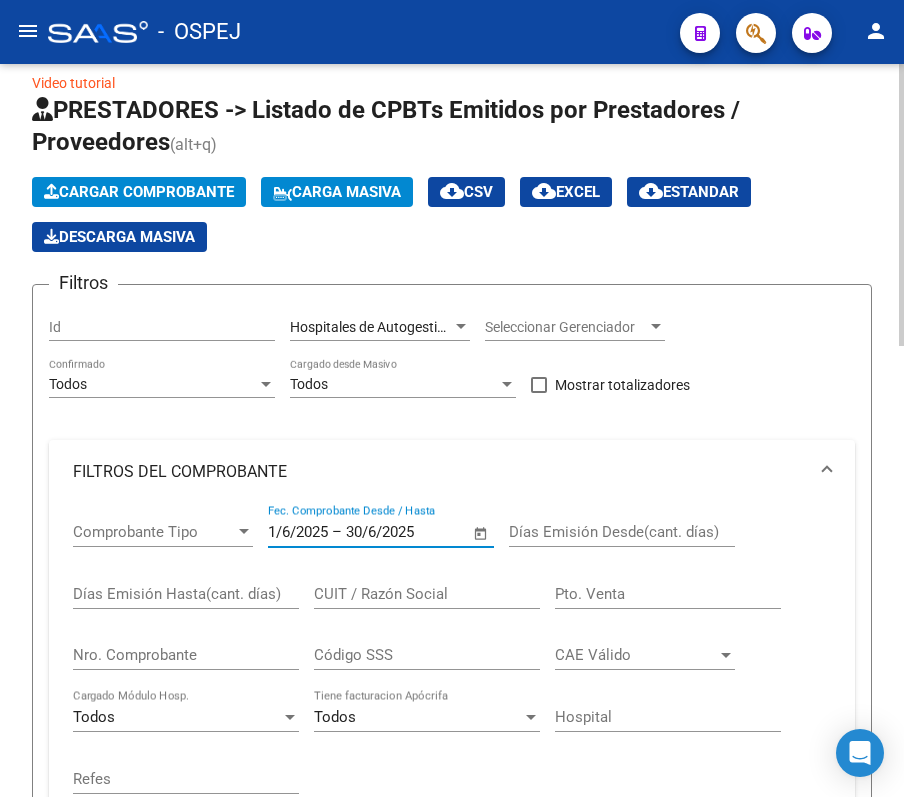 scroll, scrollTop: 0, scrollLeft: 0, axis: both 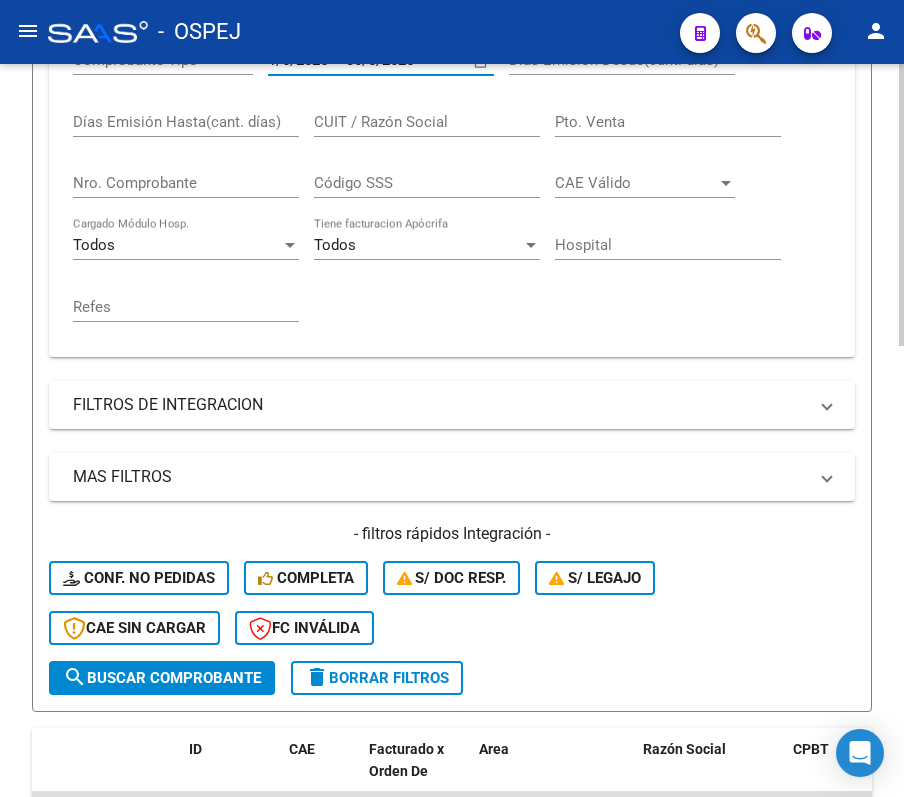 click on "menu -   OSPEJ  person    Firma Express     Reportes Ingresos Devengados Detalles por CUIL RG Detalles - MT/PD MT morosos SUR Expedientes Internos Padrón Traspasos x O.S. Traspasos x Gerenciador Traspasos x Provincia Nuevos Aportantes Métricas - Padrón SSS Métricas - Crecimiento Población    Padrón Afiliados Empadronados Movimientos de Afiliados Cambios de Gerenciador Padrón Ágil Análisis Afiliado Doc. Respaldatoria Categorías Última DDJJ Último Aporte MT/PD    Integración (discapacidad) Estado Presentaciones SSS Rendición Certificado Discapacidad Pedido Integración a SSS Datos Contables de Facturas Facturas Liquidadas x SSS Legajos Legajos Documentación    Prestadores / Proveedores Facturas - Listado/Carga Facturas - Documentación Facturas Recibidas ARCA Auditorías - Listado Auditorías - Comentarios Auditorías - Cambios Área Auditoría - Ítems Prestadores - Listado Prestadores - Docu. Otros Ingresos Geren.    Hospitales Públicos SSS - Censo Hospitalario SSS - Comprobantes" at bounding box center [452, 398] 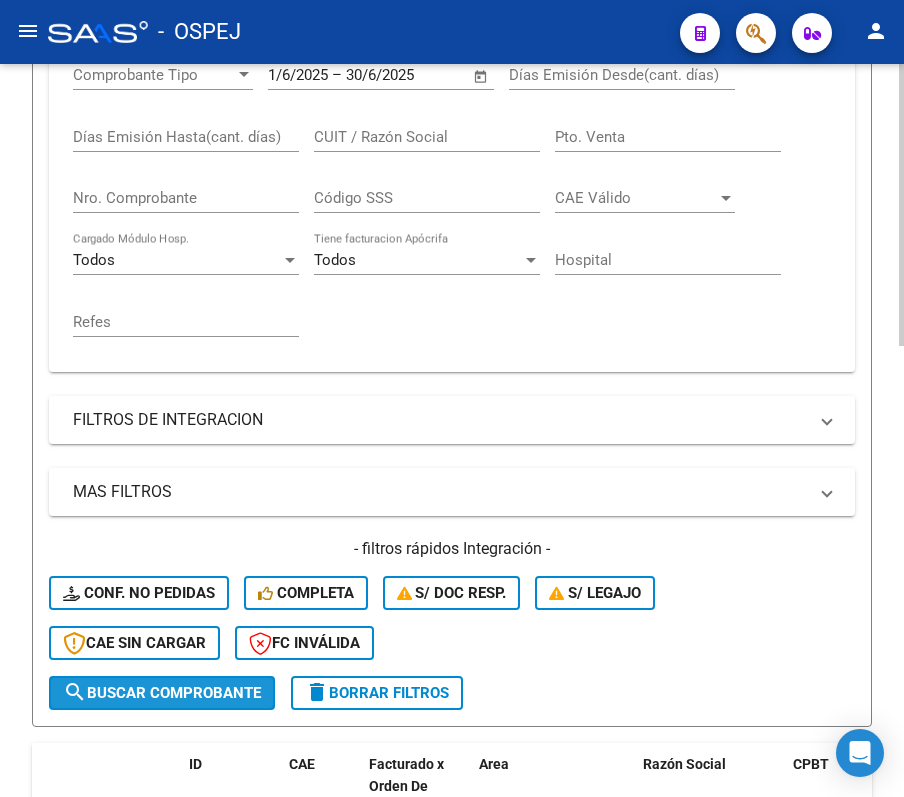 click on "search  Buscar Comprobante" 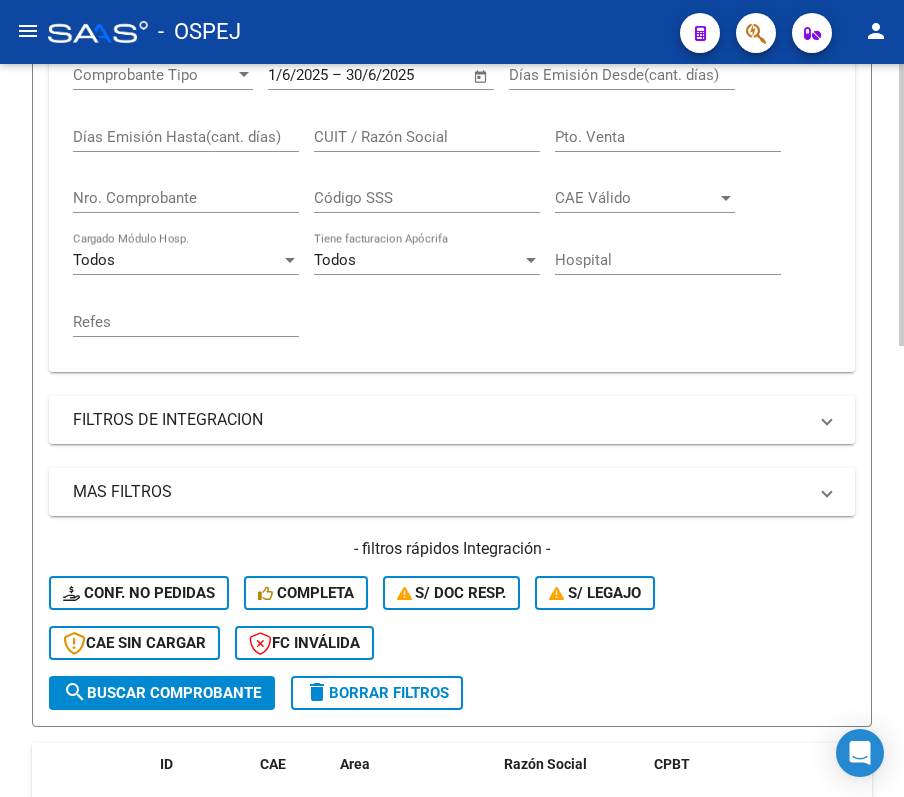 drag, startPoint x: 896, startPoint y: 406, endPoint x: 870, endPoint y: 437, distance: 40.459858 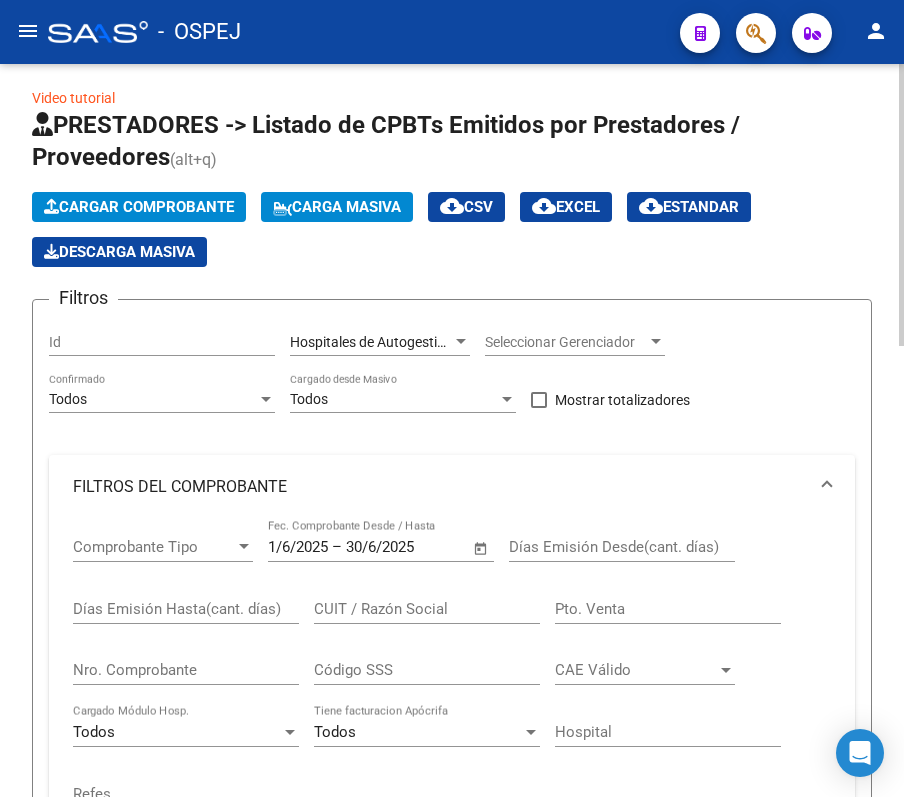scroll, scrollTop: 0, scrollLeft: 0, axis: both 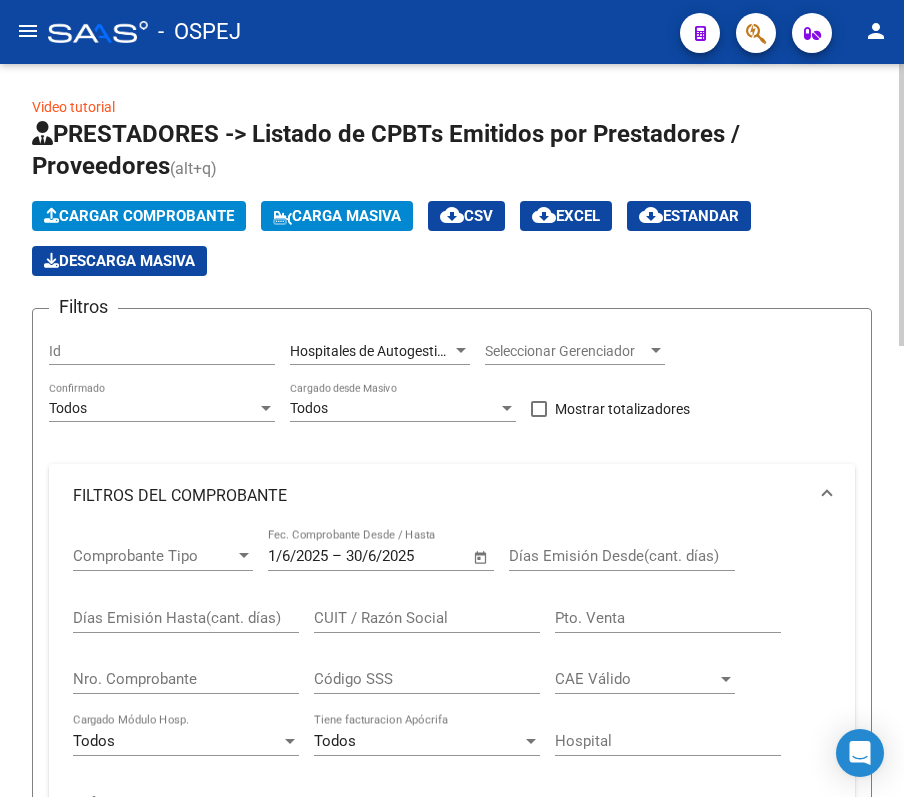 click on "Cargar Comprobante" 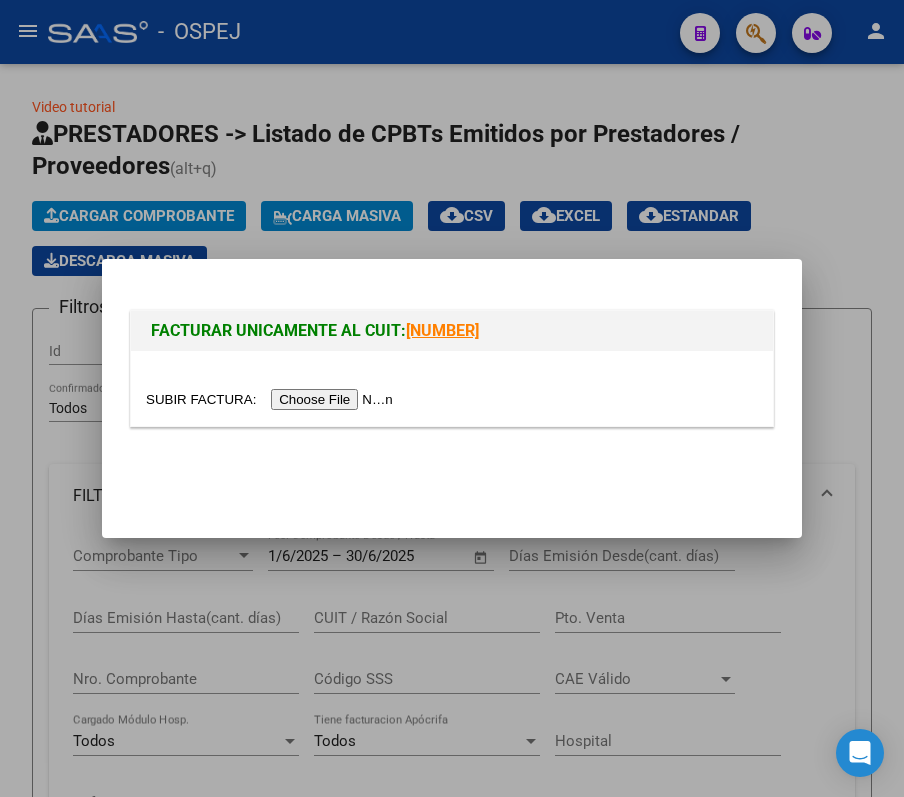 click at bounding box center [272, 399] 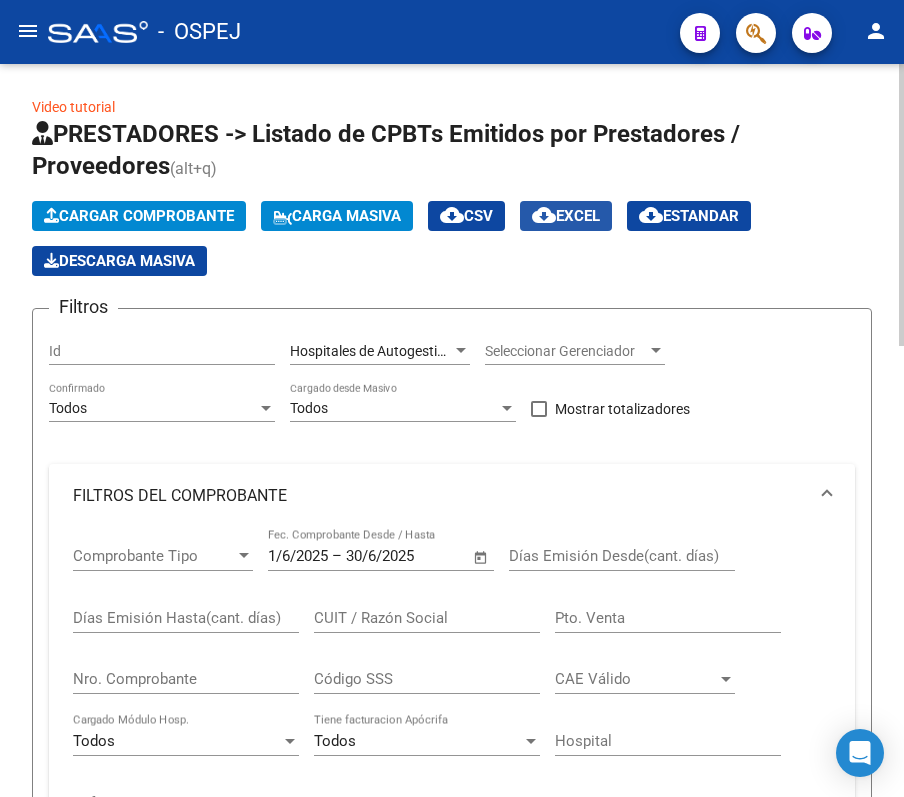 click on "cloud_download" 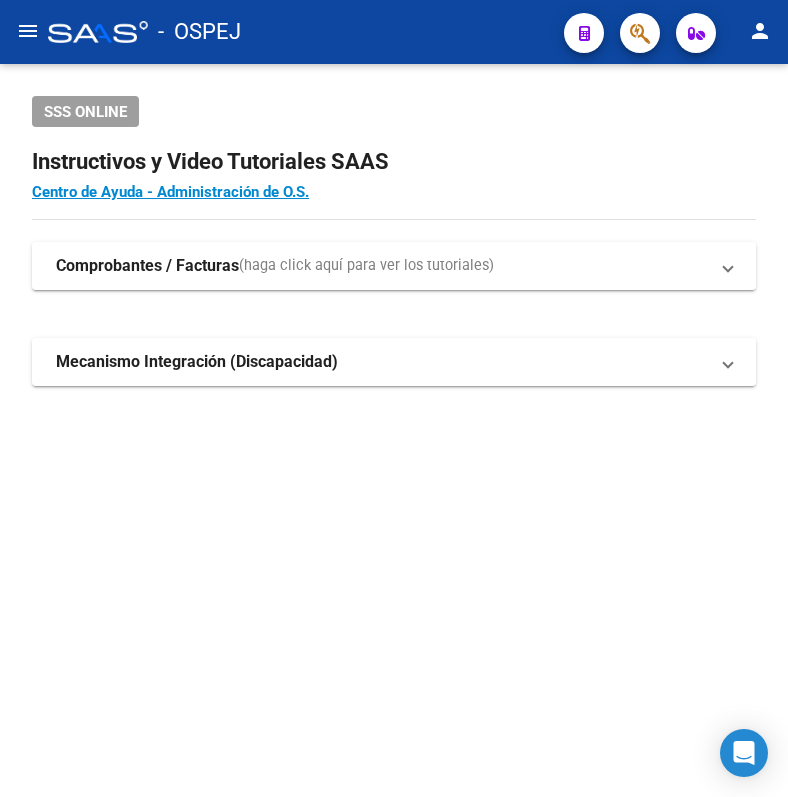 scroll, scrollTop: 0, scrollLeft: 0, axis: both 